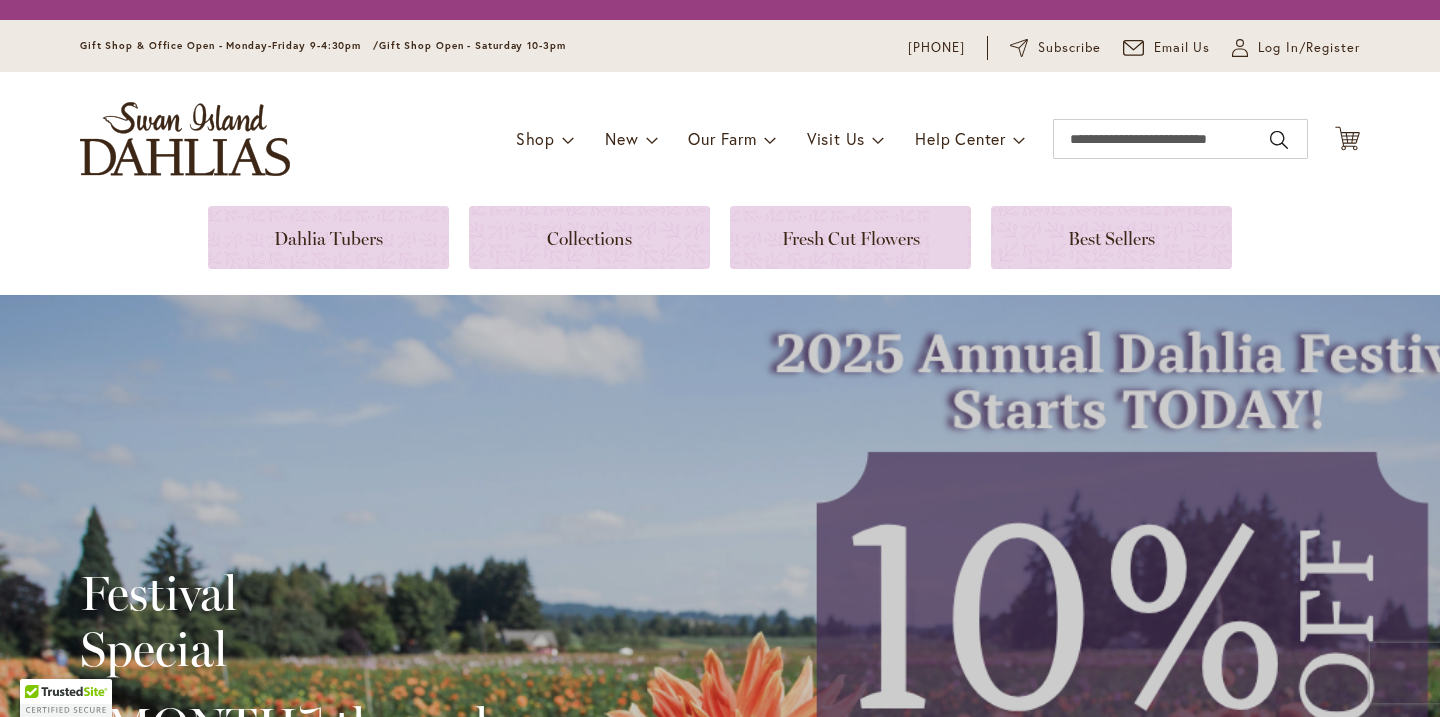 scroll, scrollTop: 0, scrollLeft: 0, axis: both 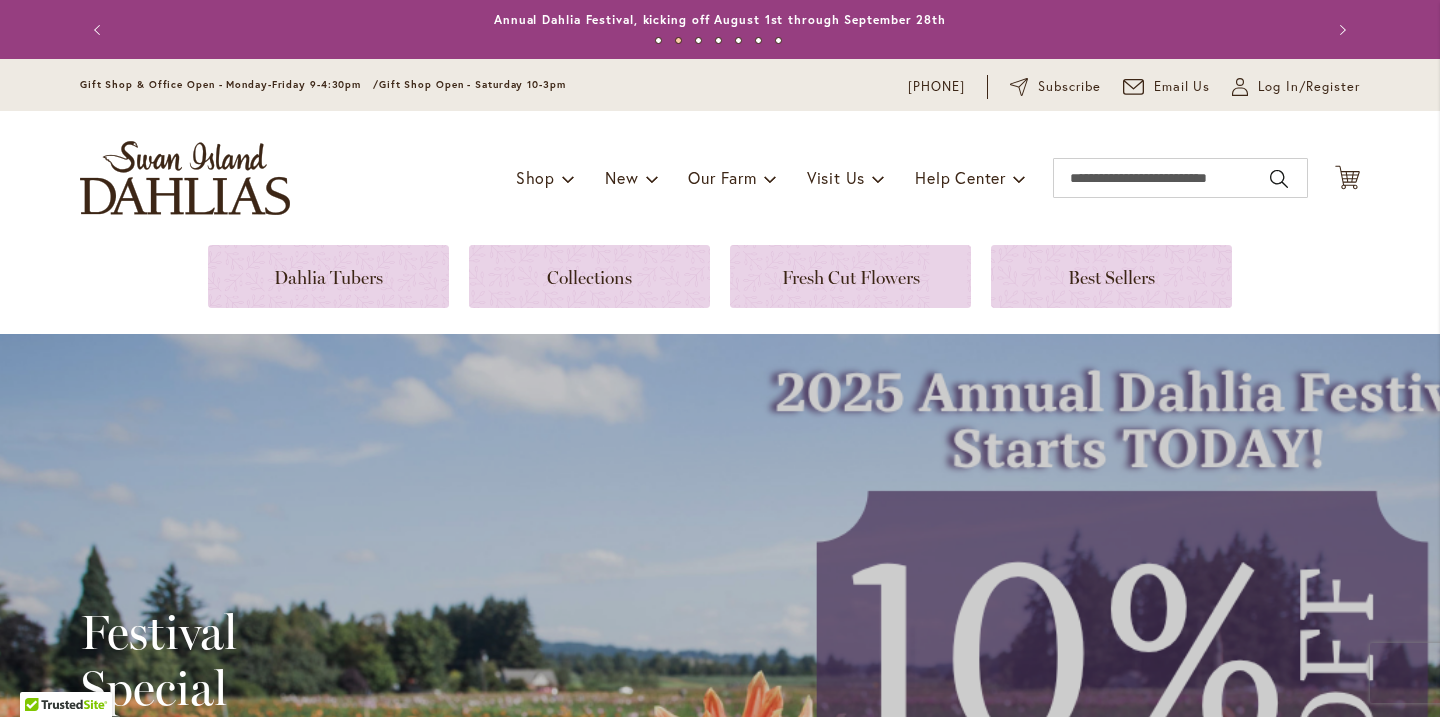 click on "Toggle Nav
Shop
Dahlia Tubers
Collections
Fresh Cut Dahlias
Gardening Supplies
Gift Cards
Request a Catalog
Gifts, Clothing & Specialty Items" at bounding box center [720, 178] 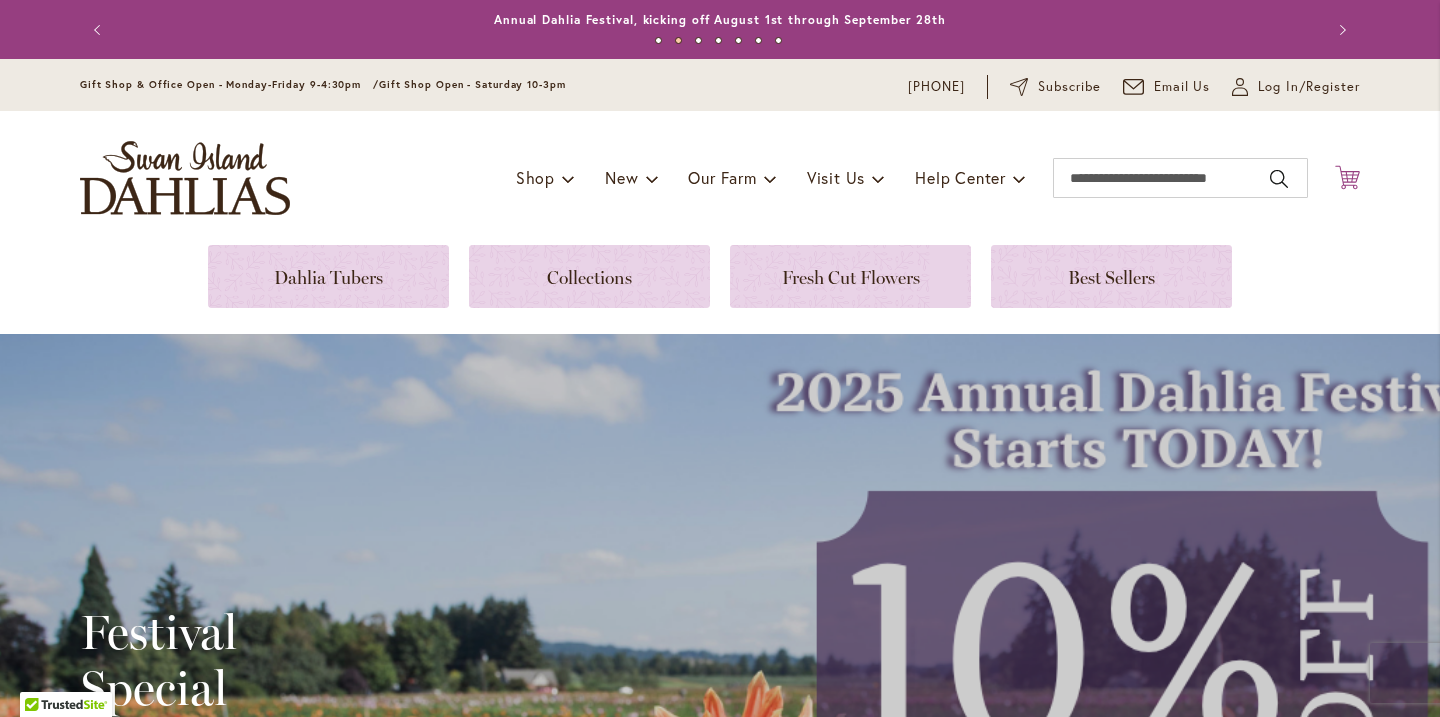 click on "Cart
.cls-1 {
fill: #231f20;
}" 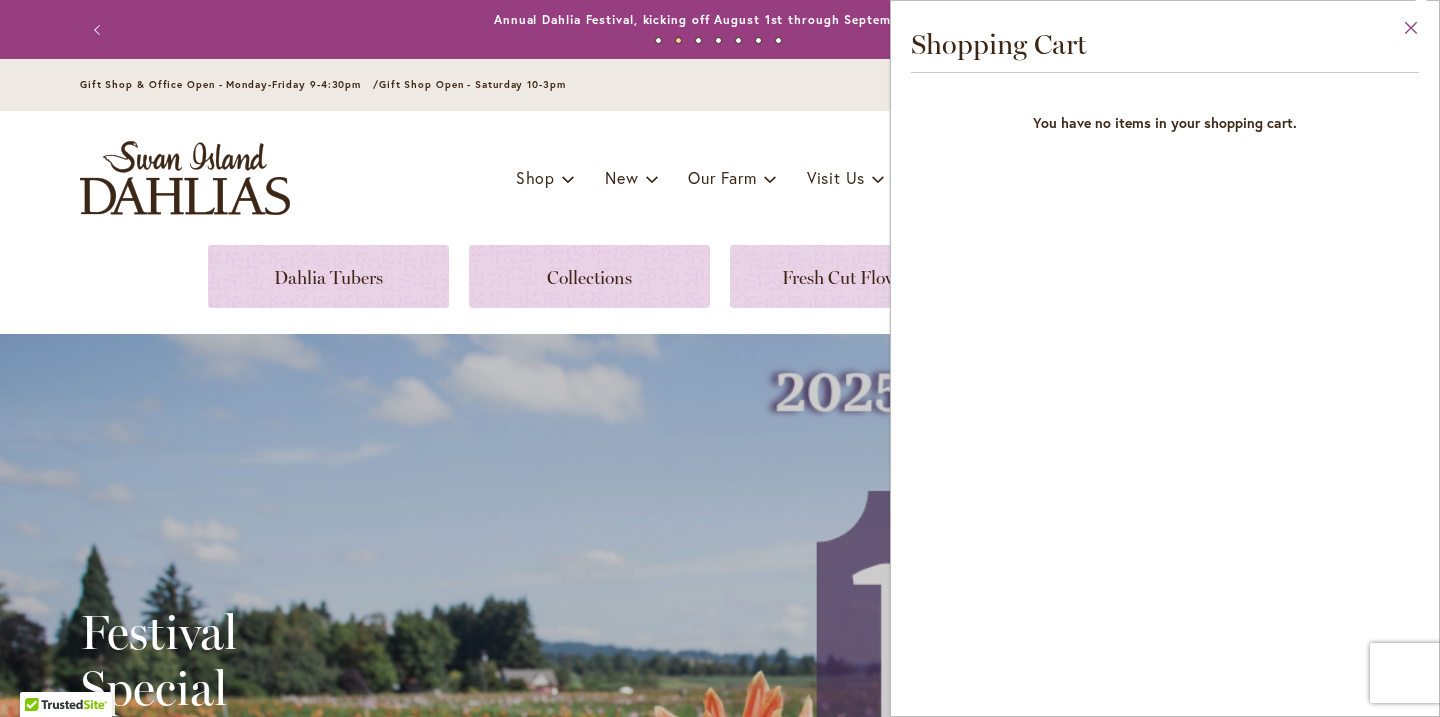 click on "Close" at bounding box center [1411, 32] 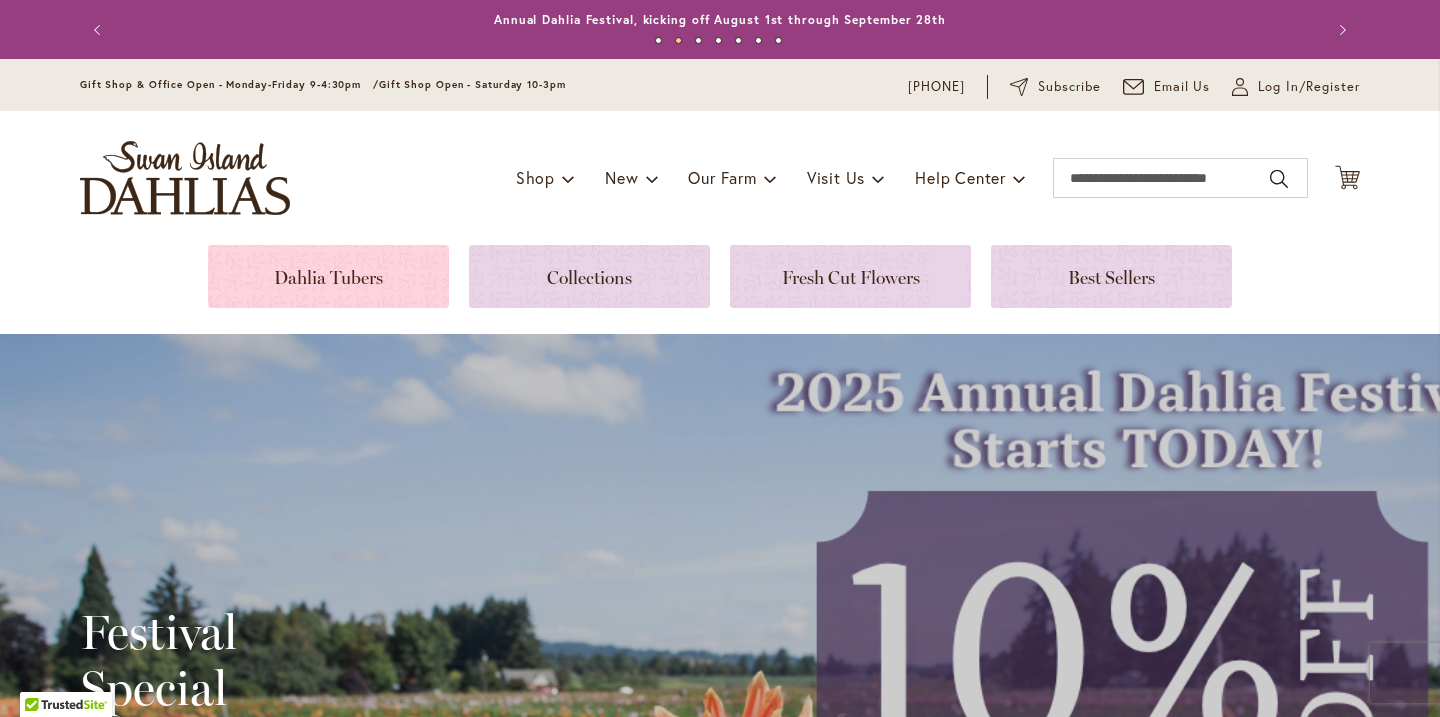 click at bounding box center (328, 276) 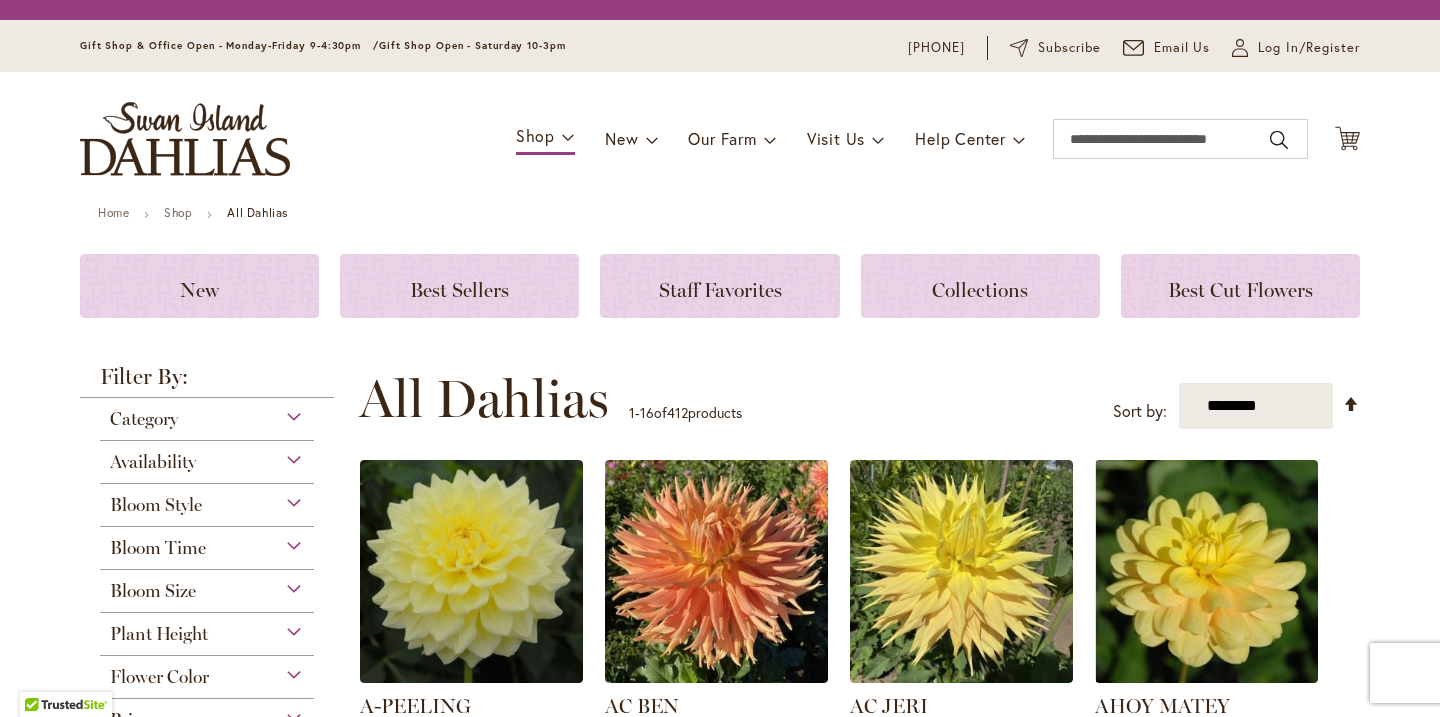scroll, scrollTop: 0, scrollLeft: 0, axis: both 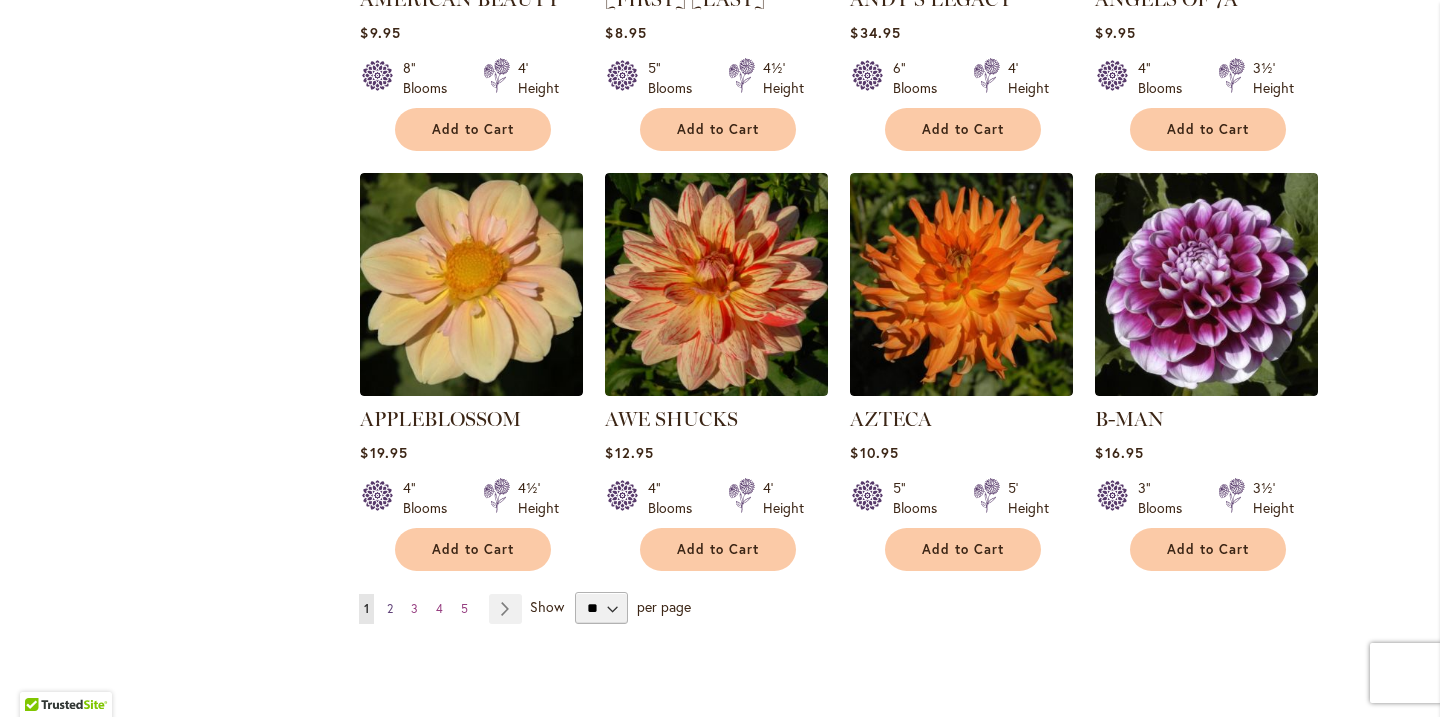 click on "Page
2" at bounding box center (390, 609) 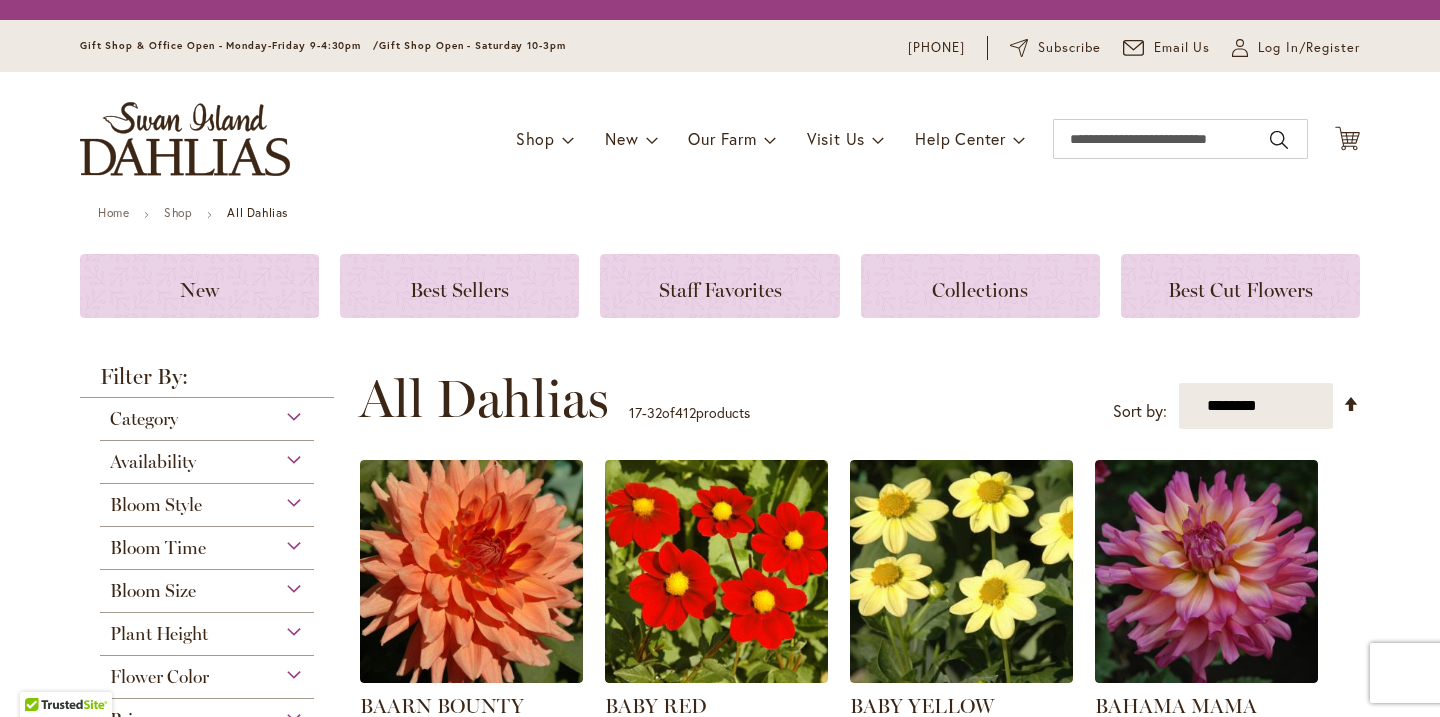 scroll, scrollTop: 0, scrollLeft: 0, axis: both 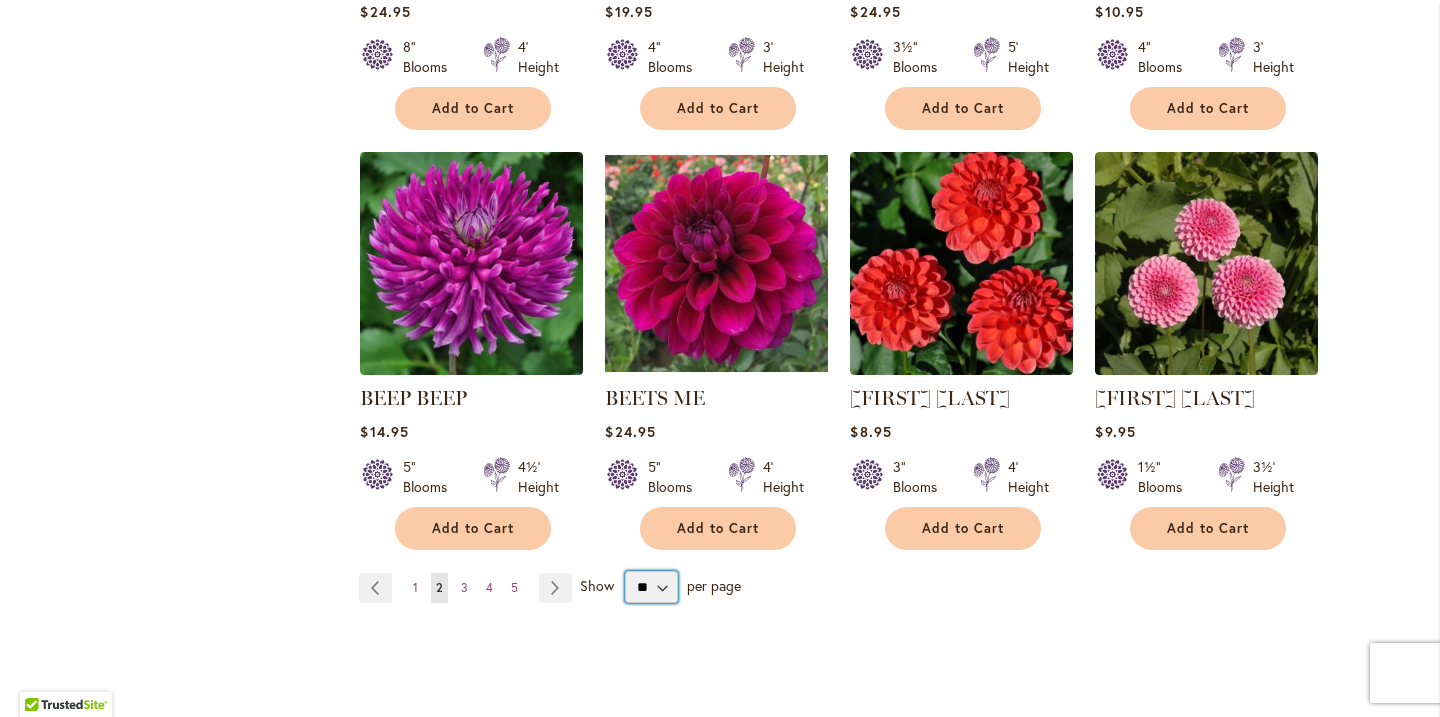 click on "**
**
**
**" at bounding box center [651, 587] 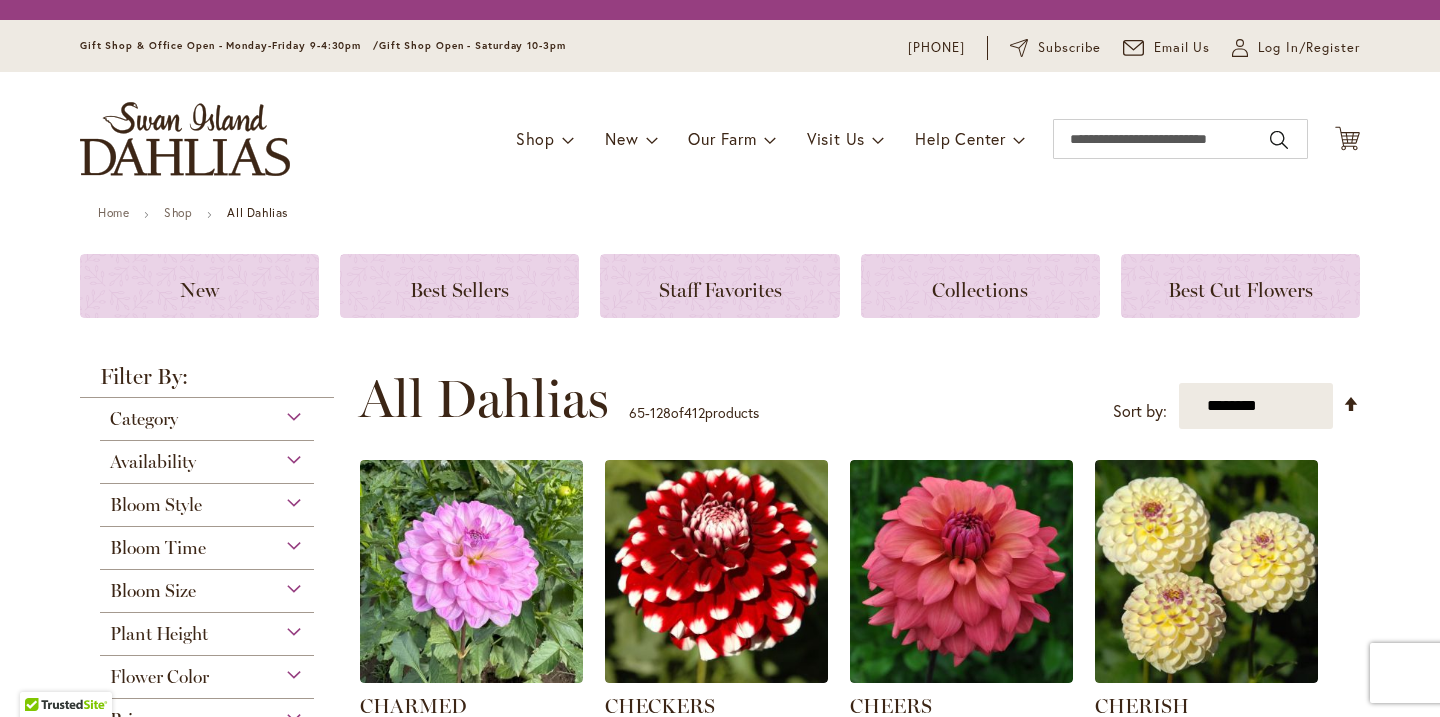 scroll, scrollTop: 0, scrollLeft: 0, axis: both 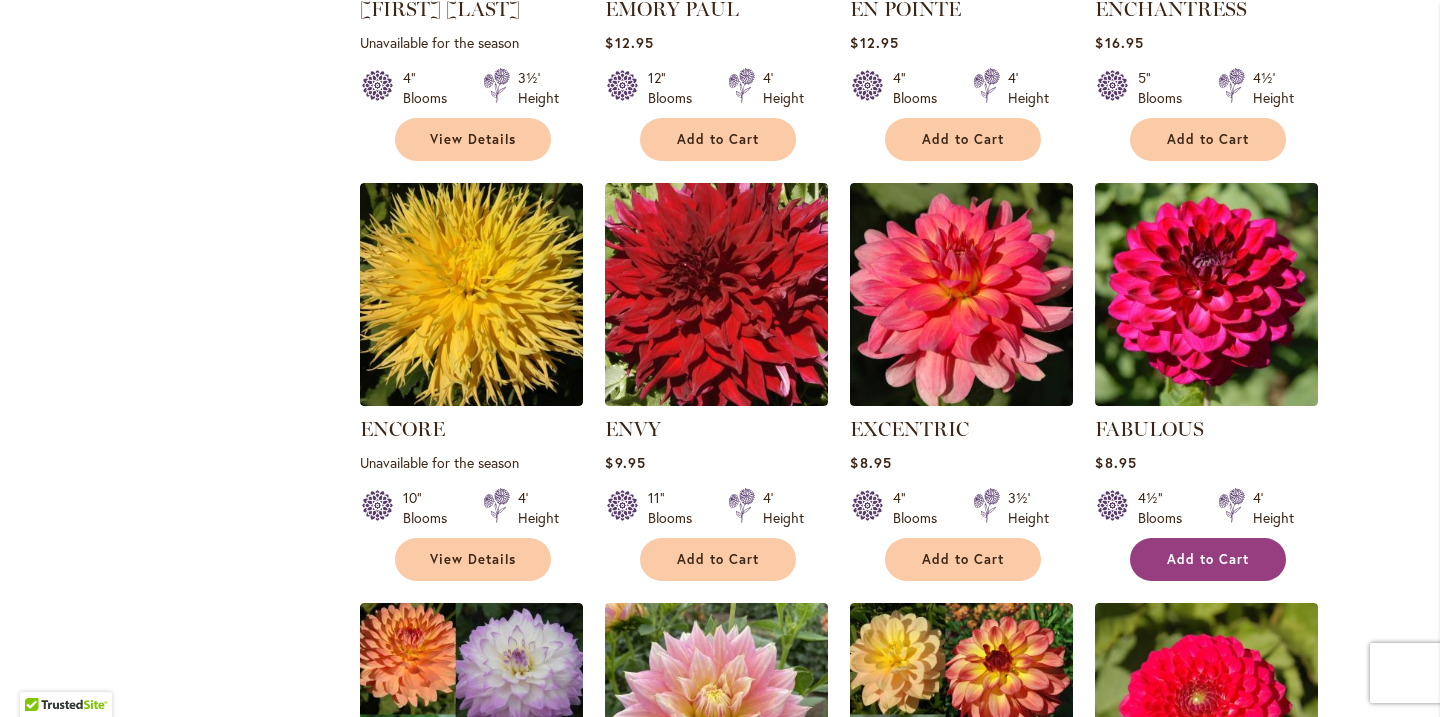 click on "Add to Cart" at bounding box center (1208, 559) 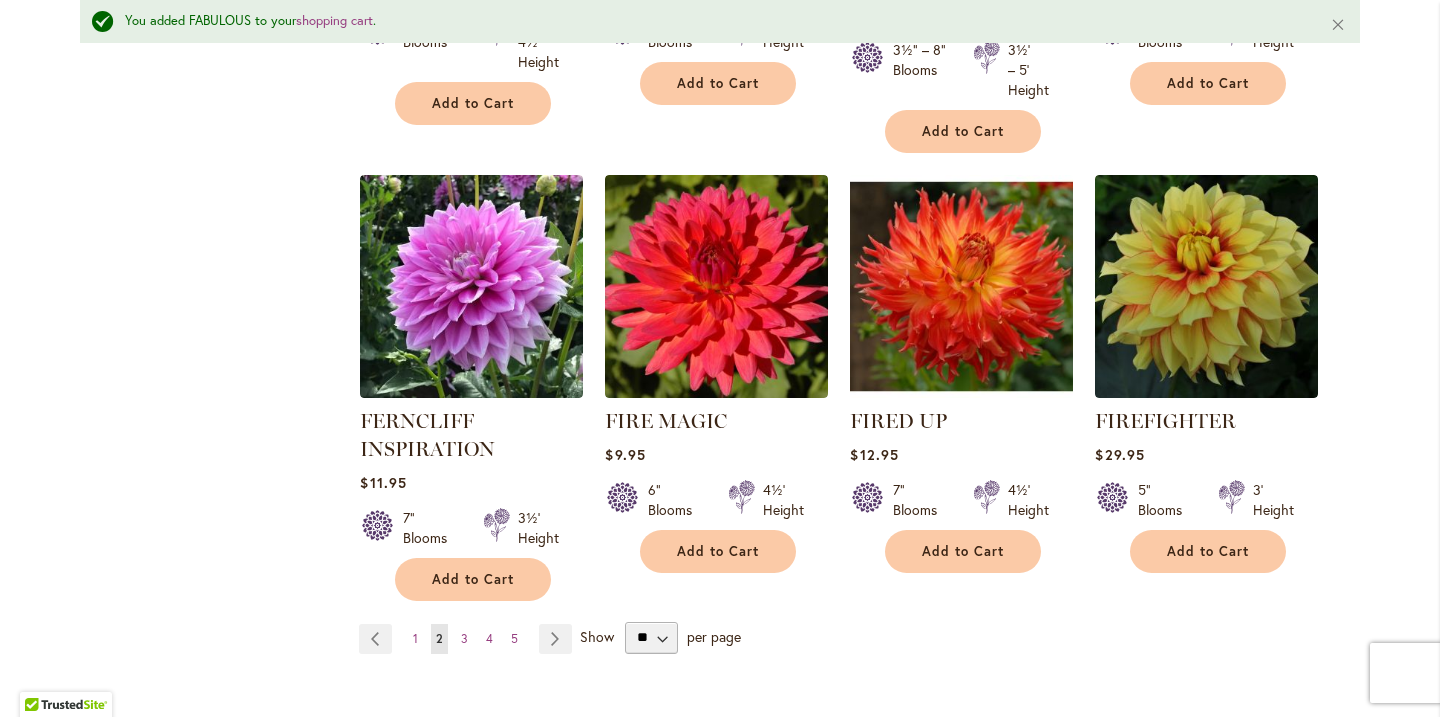 scroll, scrollTop: 6803, scrollLeft: 0, axis: vertical 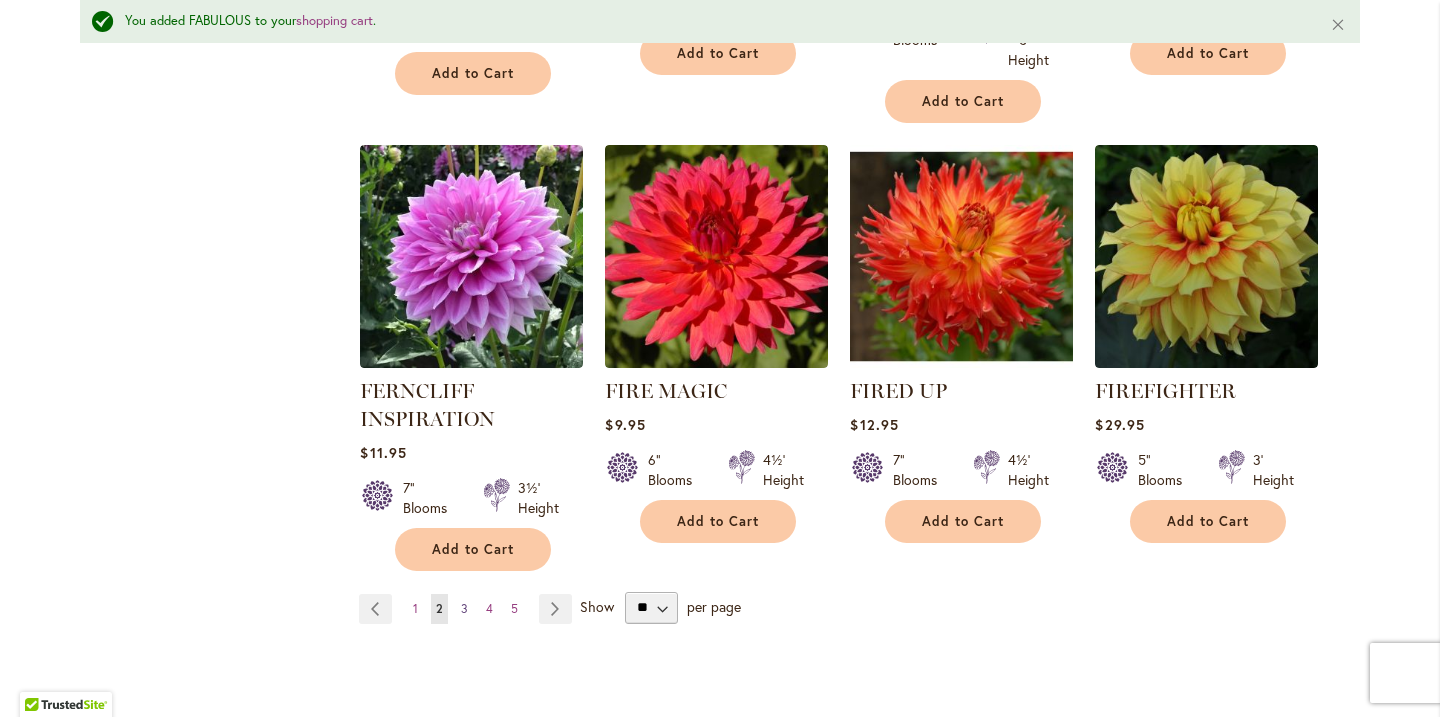 click on "Page
3" at bounding box center (464, 609) 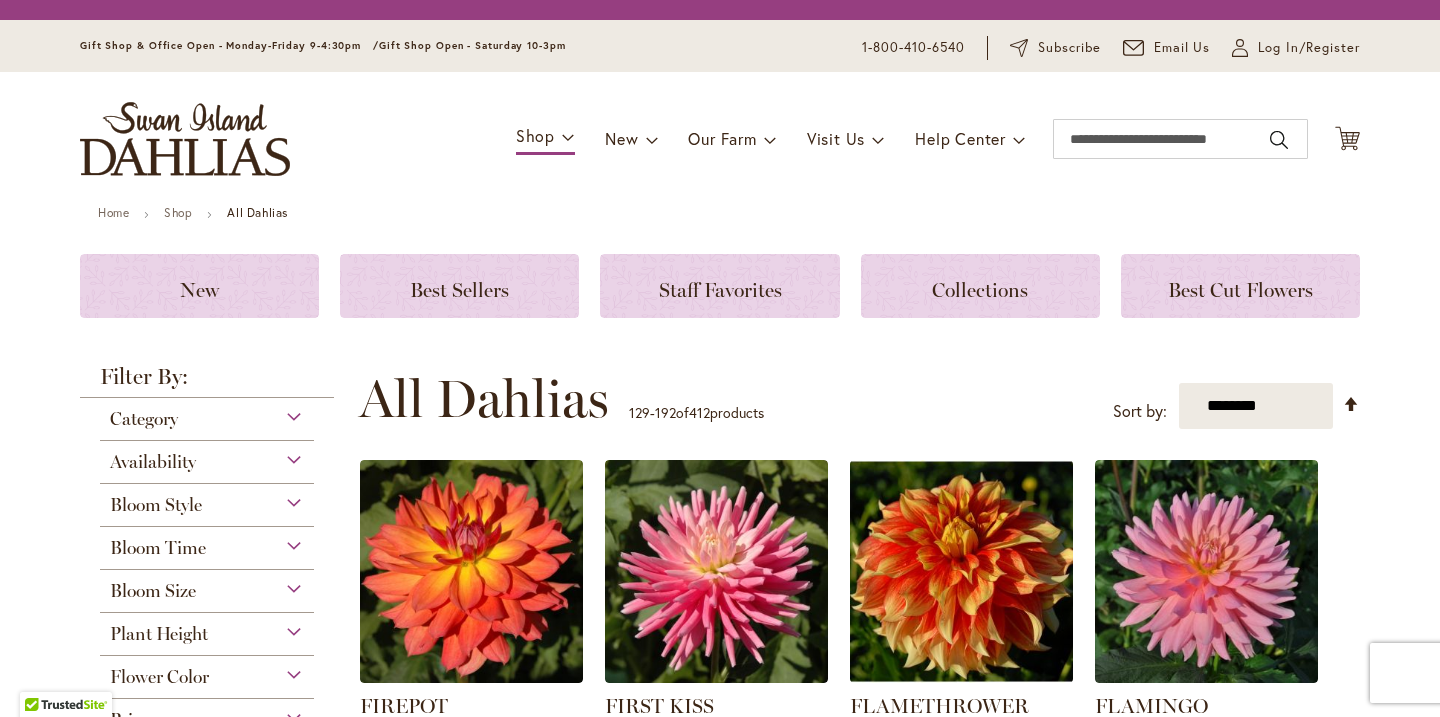 scroll, scrollTop: 0, scrollLeft: 0, axis: both 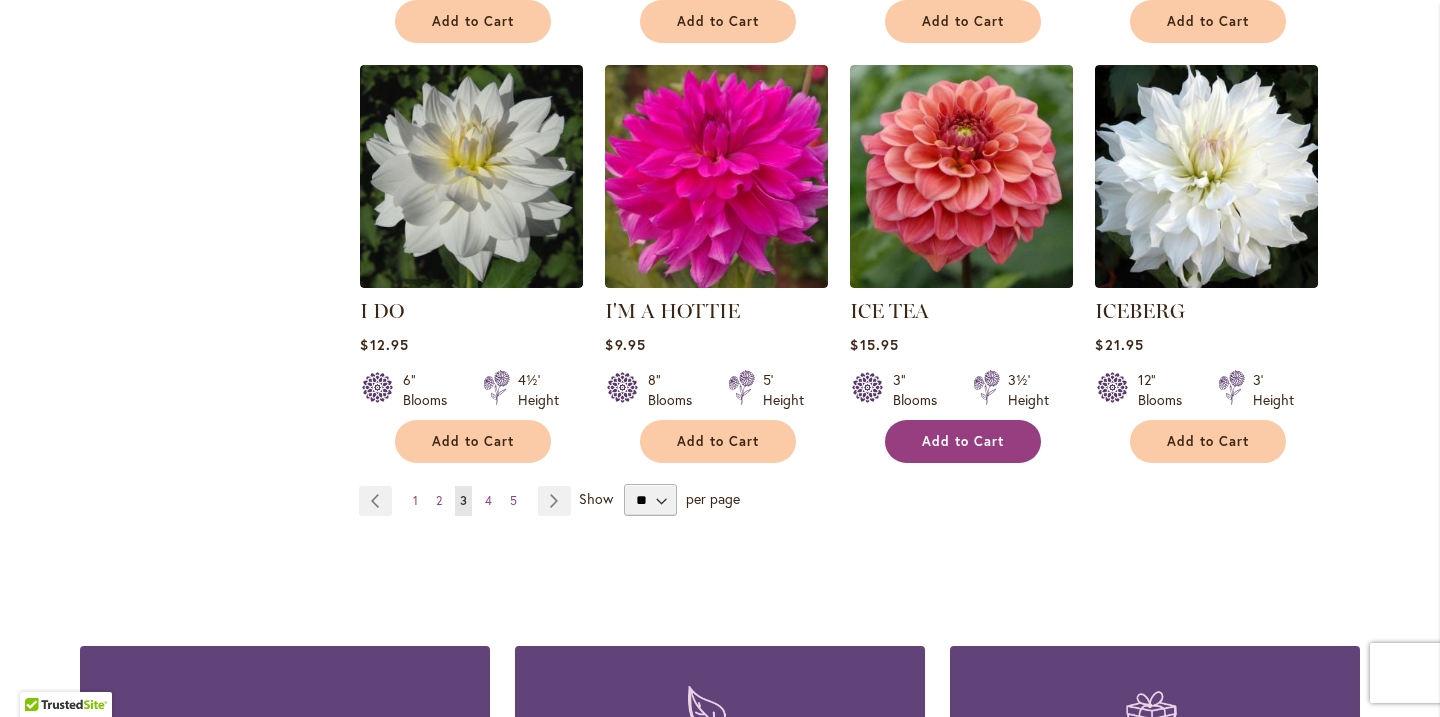 click on "Add to Cart" at bounding box center [963, 441] 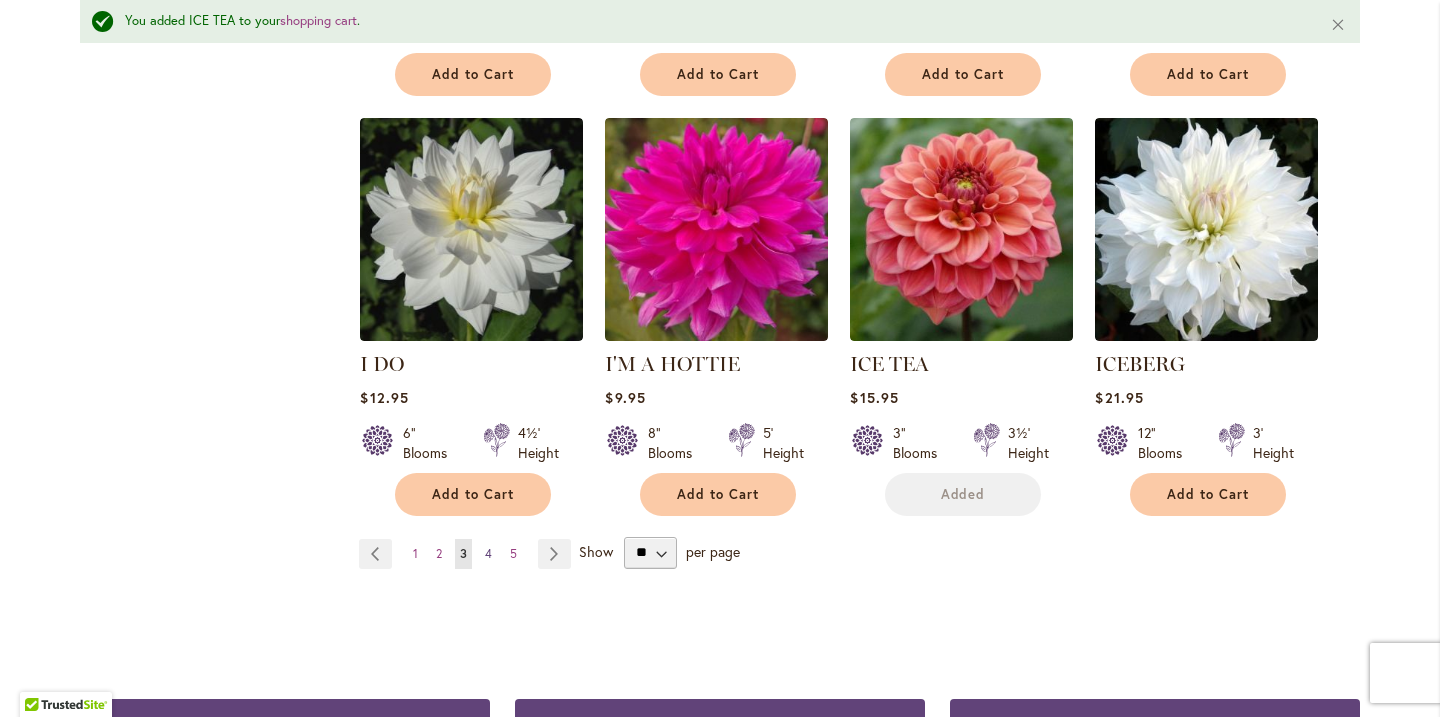 scroll, scrollTop: 6918, scrollLeft: 0, axis: vertical 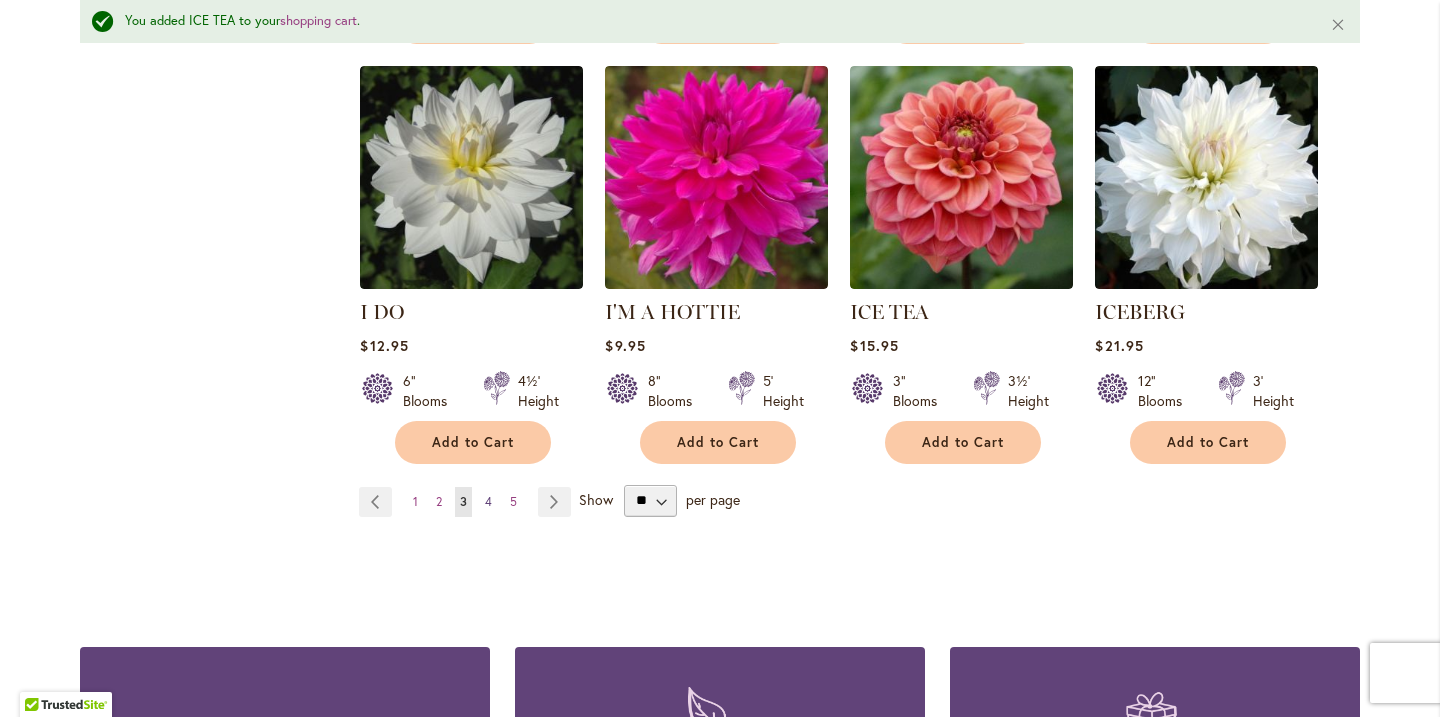 click on "4" at bounding box center (488, 501) 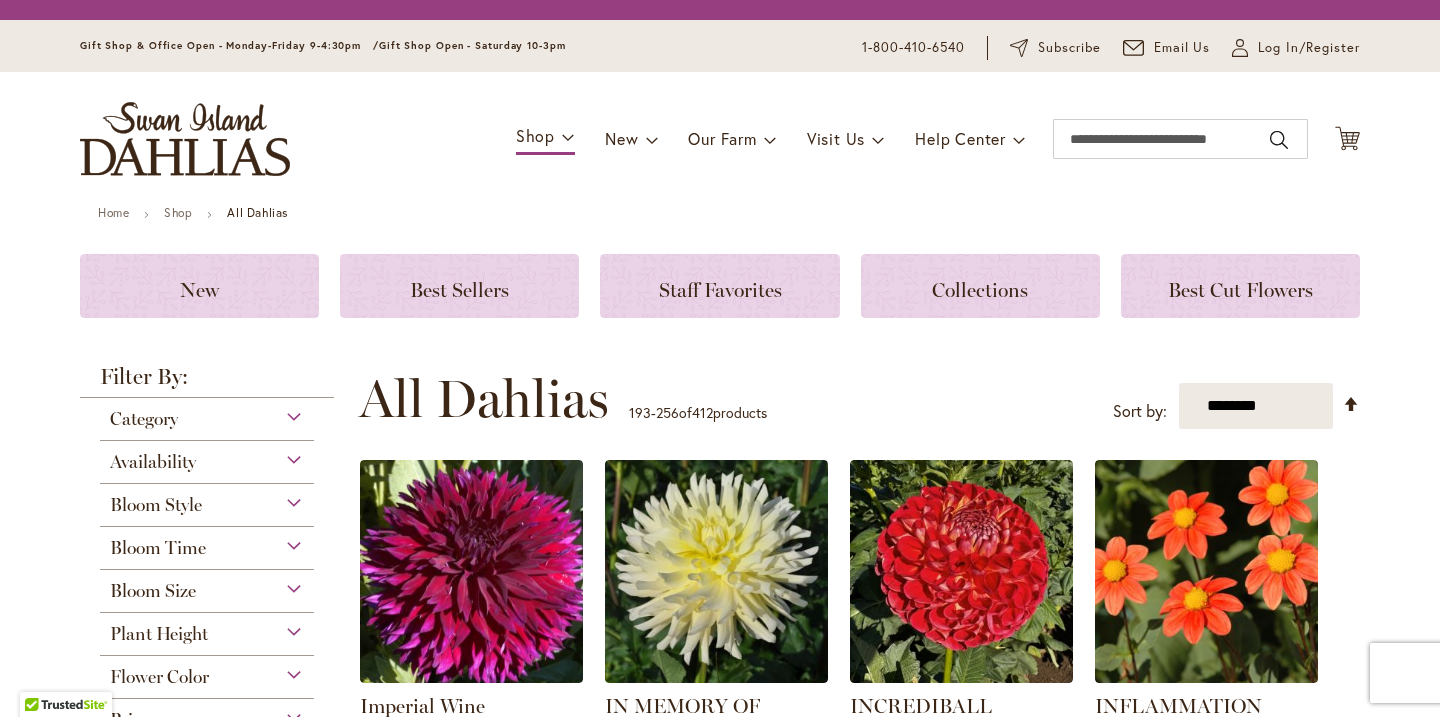 scroll, scrollTop: 0, scrollLeft: 0, axis: both 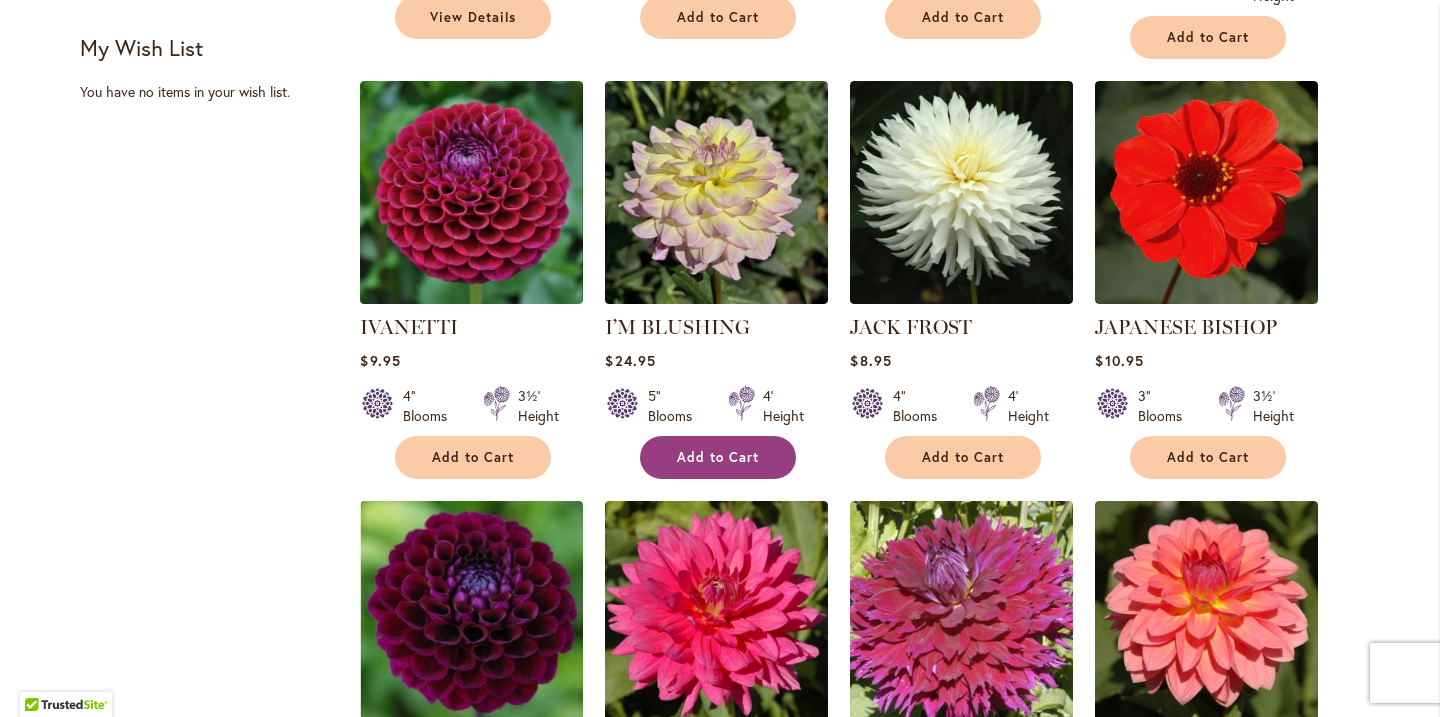 click on "Add to Cart" at bounding box center [718, 457] 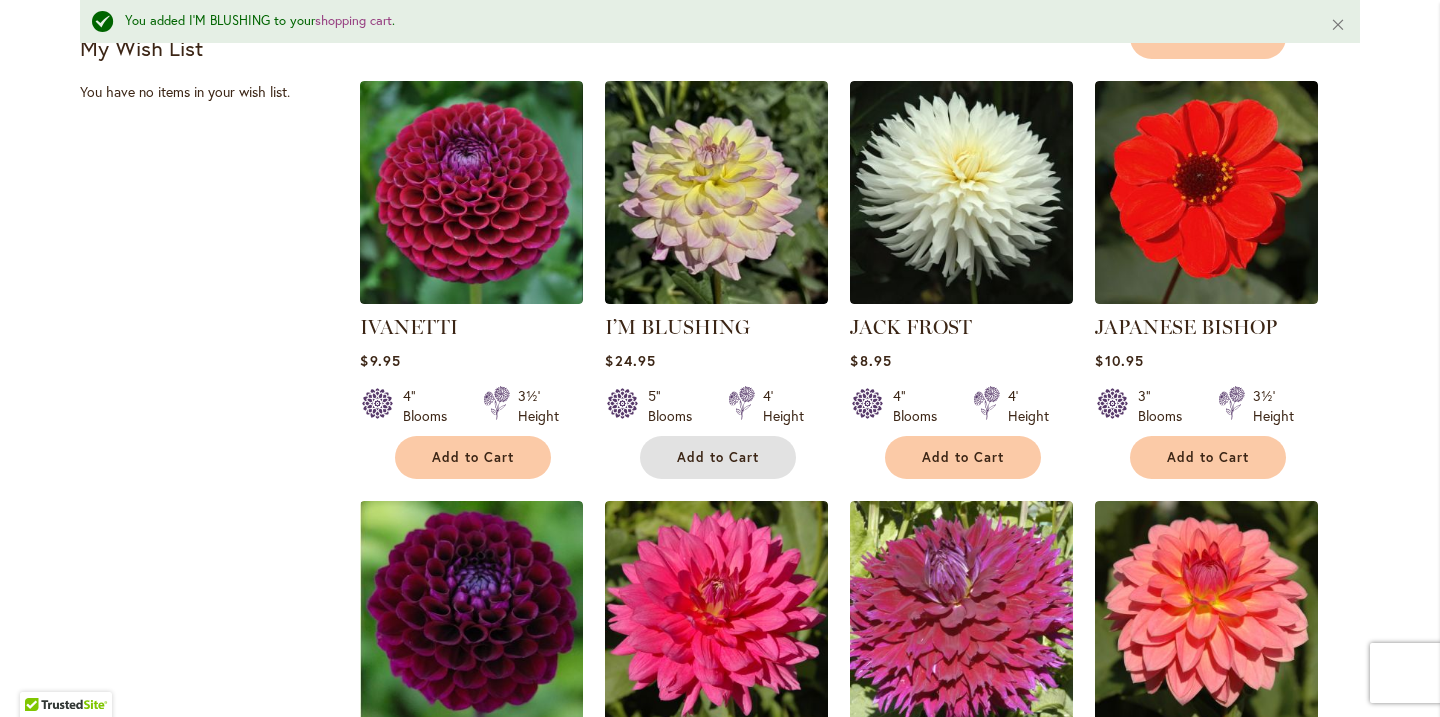 scroll, scrollTop: 1326, scrollLeft: 0, axis: vertical 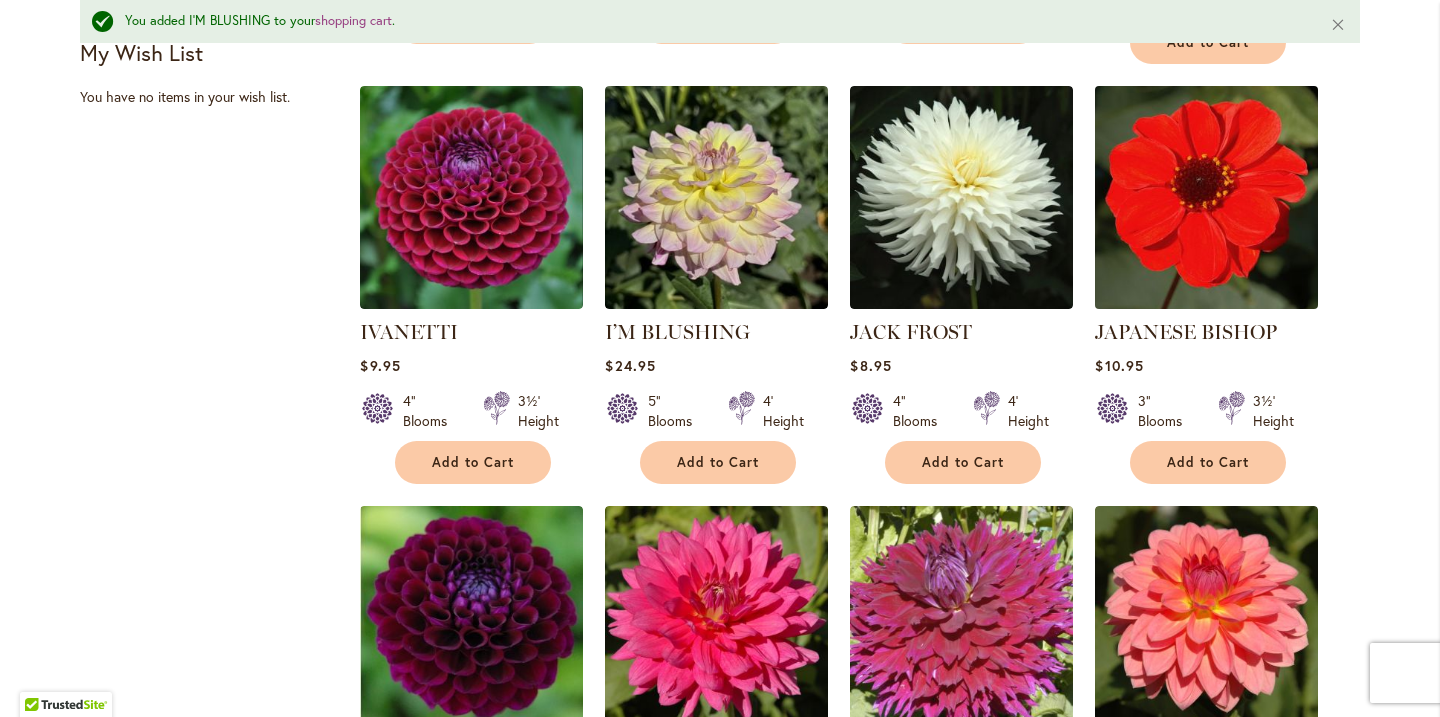 click at bounding box center (1207, 197) 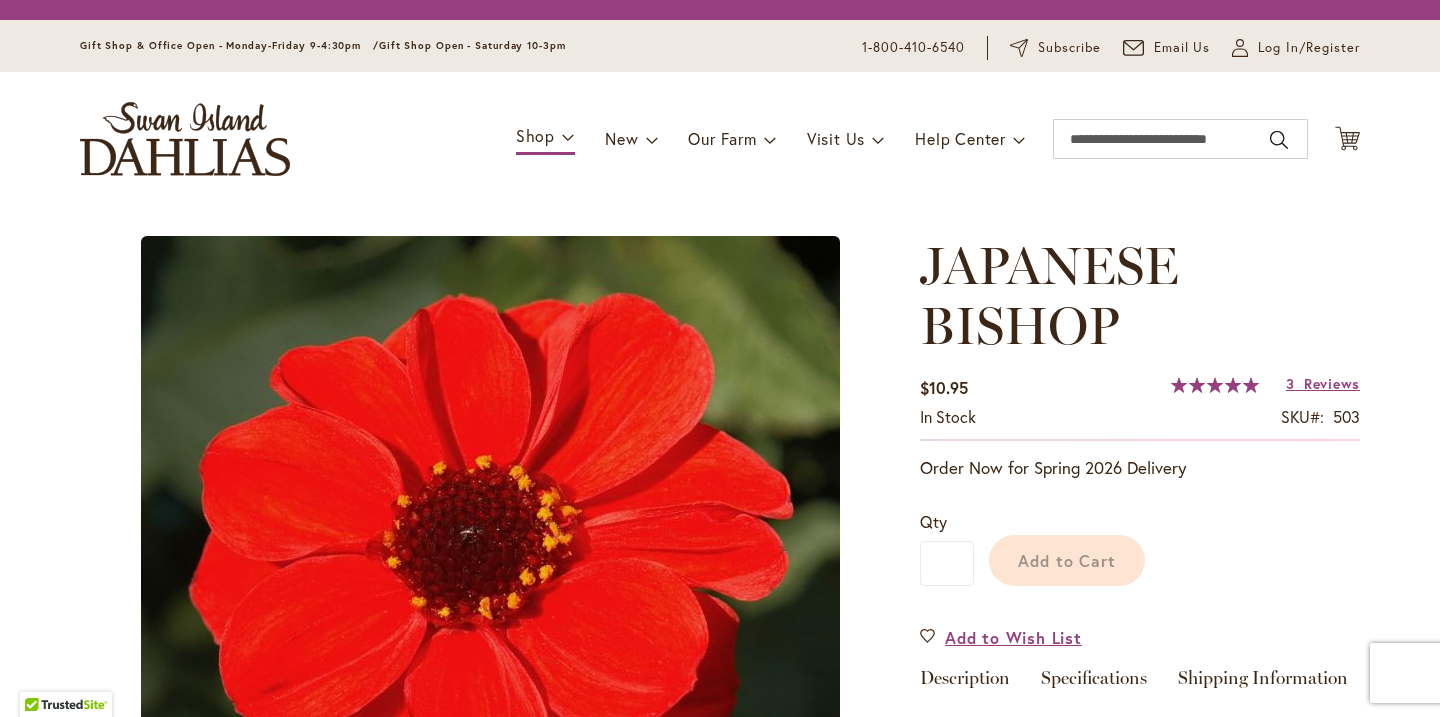 scroll, scrollTop: 0, scrollLeft: 0, axis: both 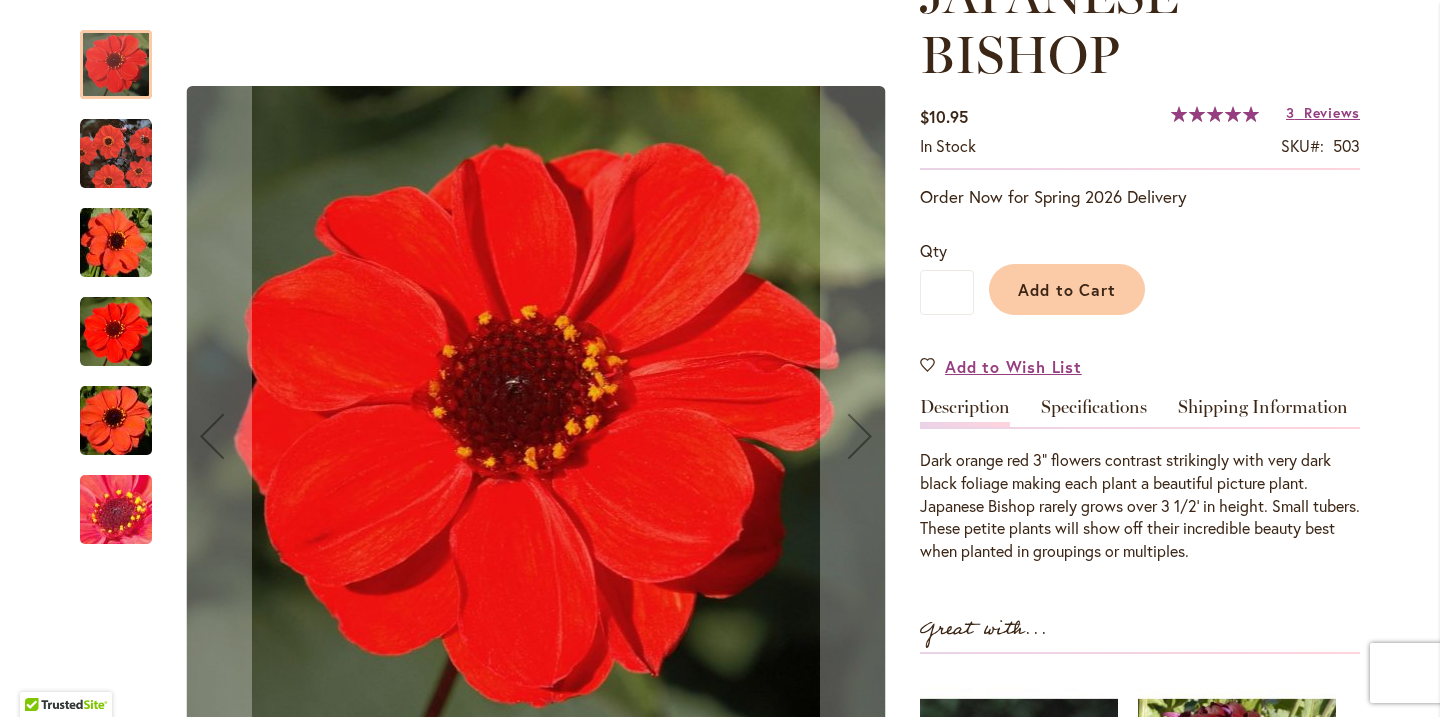 click at bounding box center [116, 332] 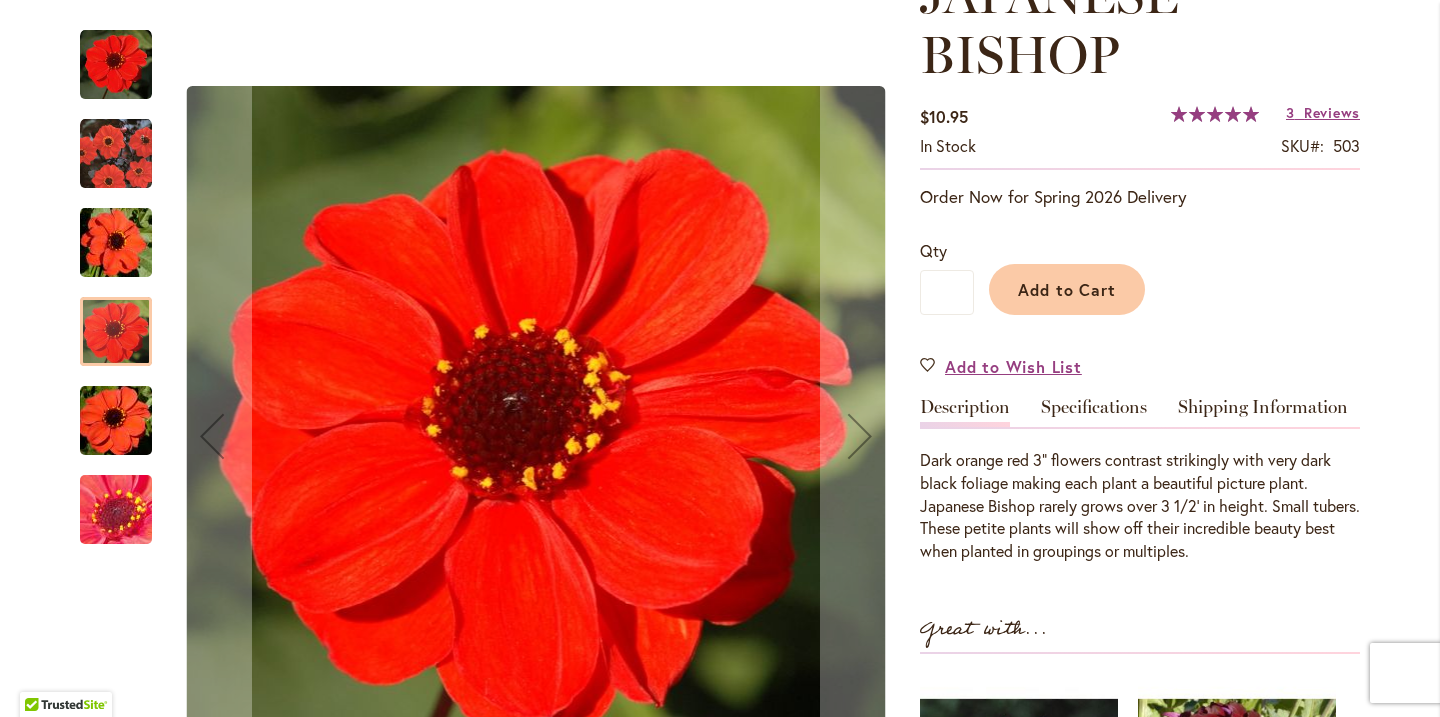 click at bounding box center [126, 410] 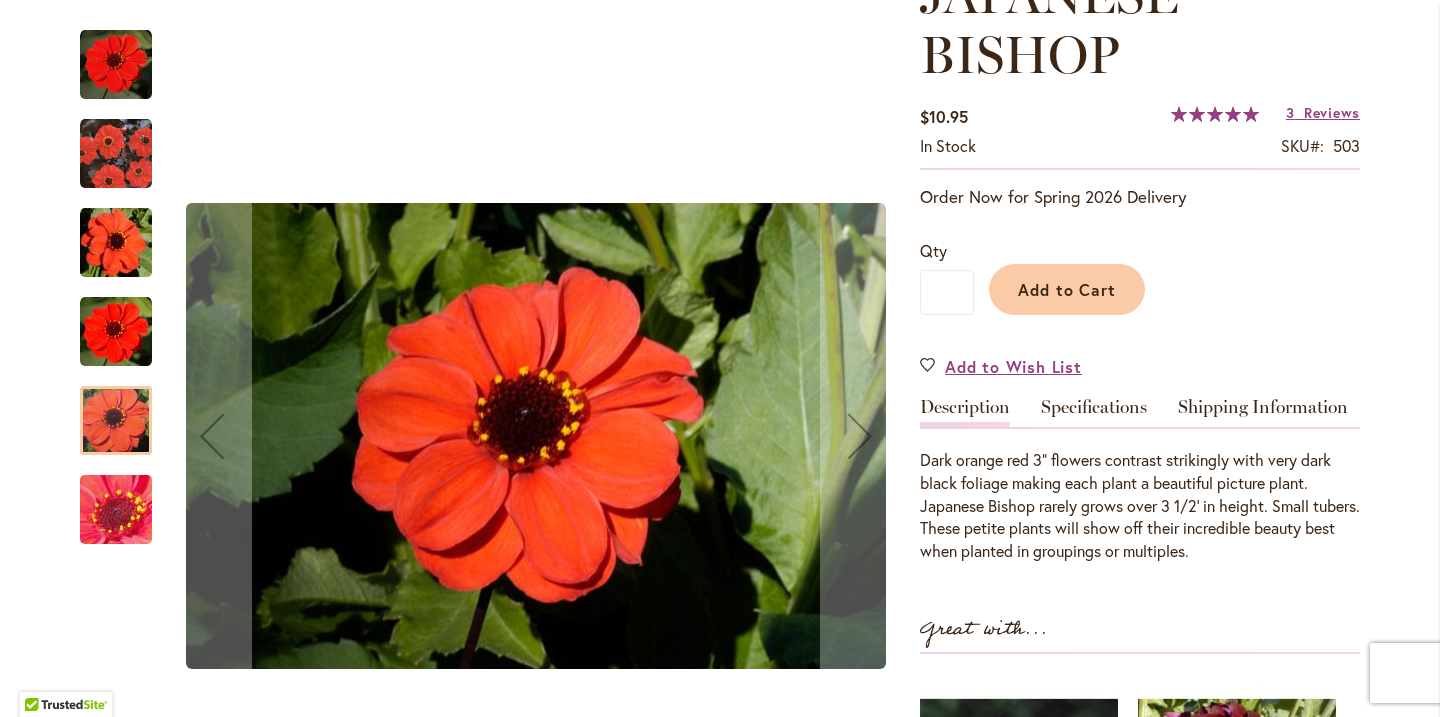 click at bounding box center [116, 154] 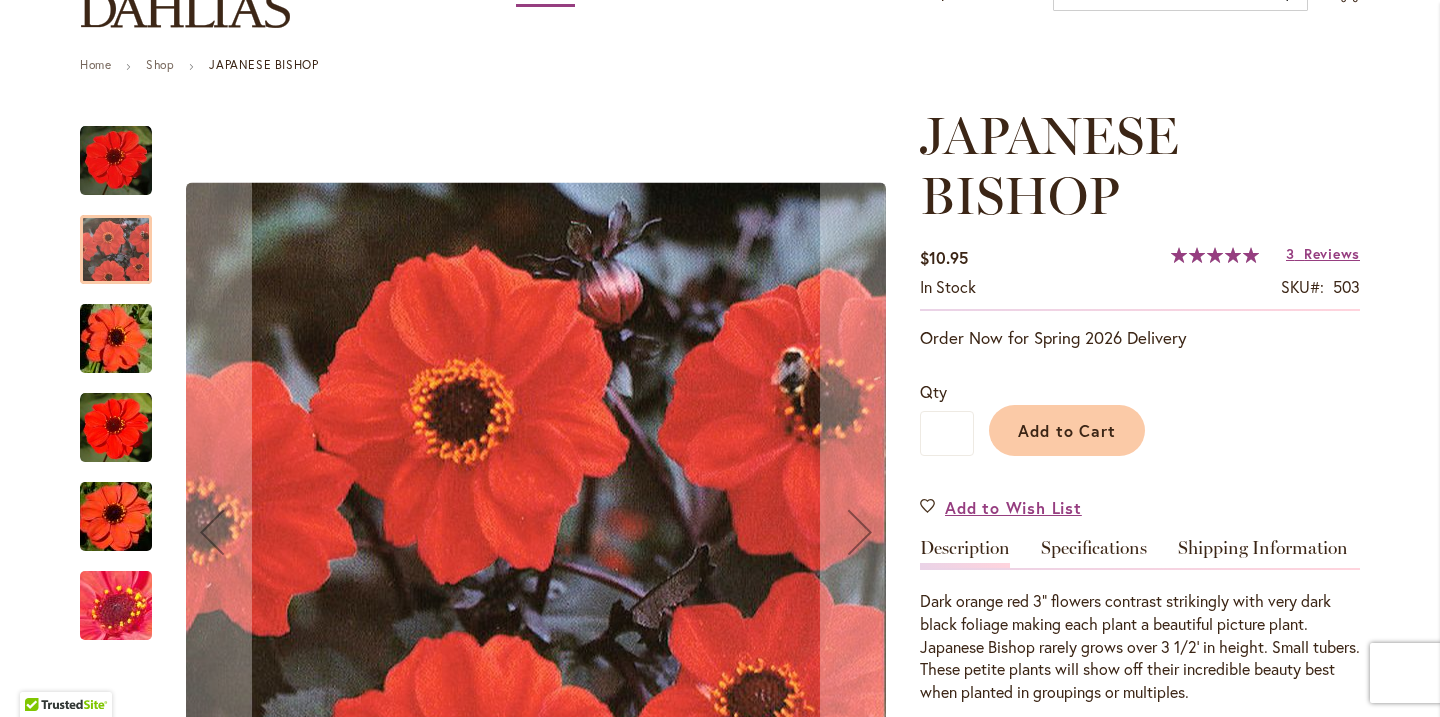 scroll, scrollTop: 357, scrollLeft: 0, axis: vertical 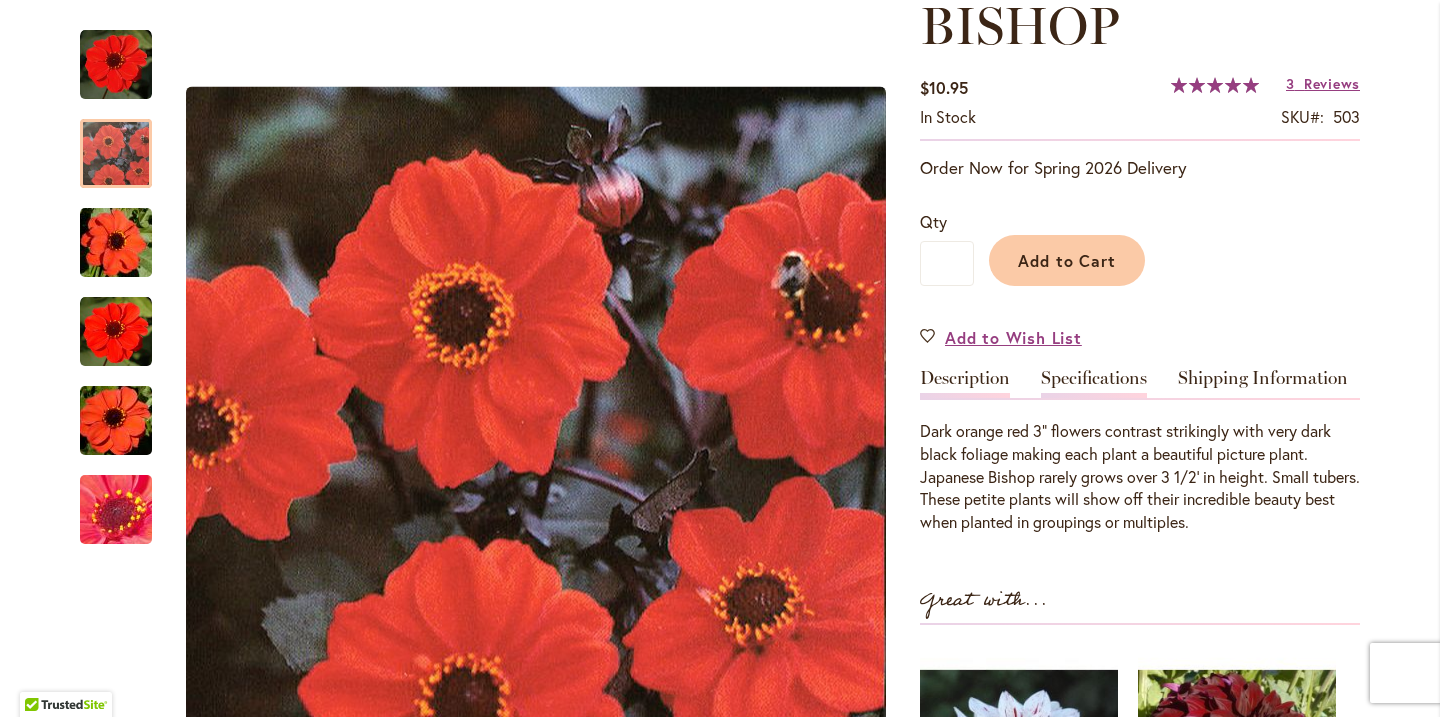 click on "Specifications" at bounding box center (1094, 383) 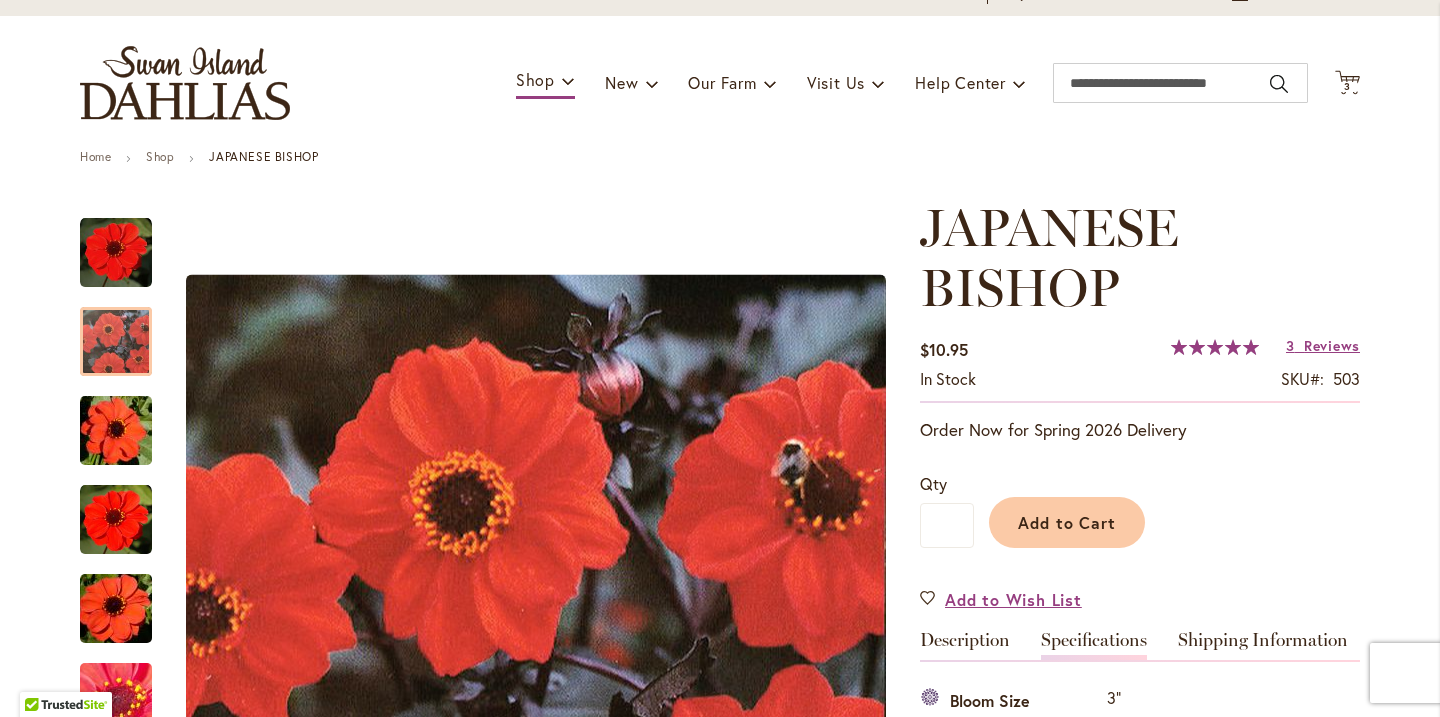 scroll, scrollTop: 64, scrollLeft: 0, axis: vertical 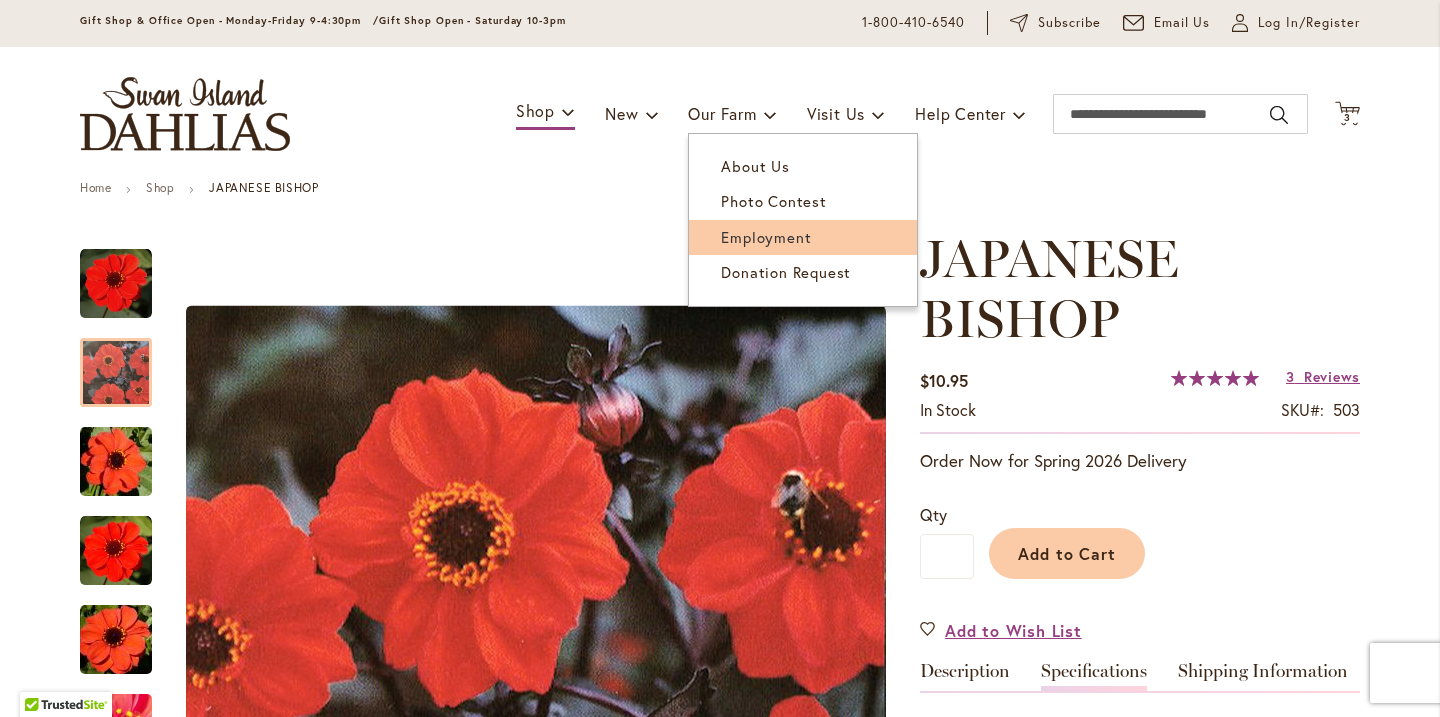 click on "Employment" at bounding box center (766, 237) 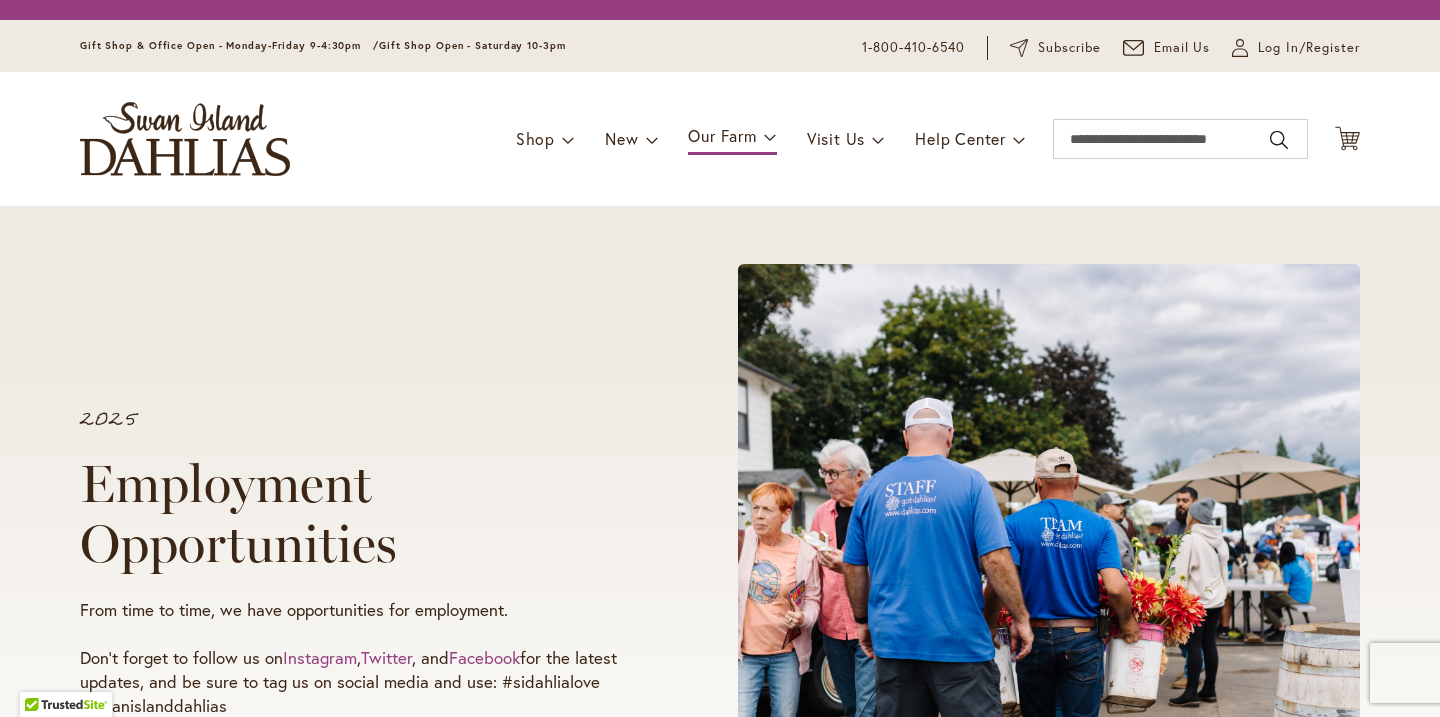 scroll, scrollTop: 0, scrollLeft: 0, axis: both 